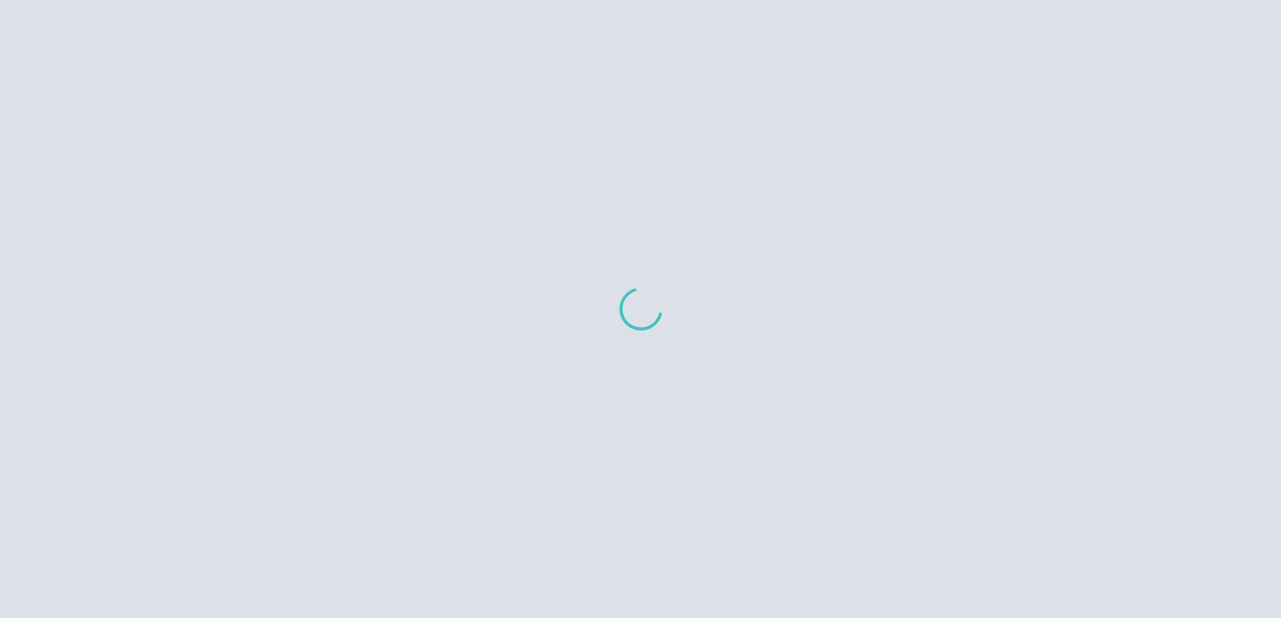 scroll, scrollTop: 0, scrollLeft: 0, axis: both 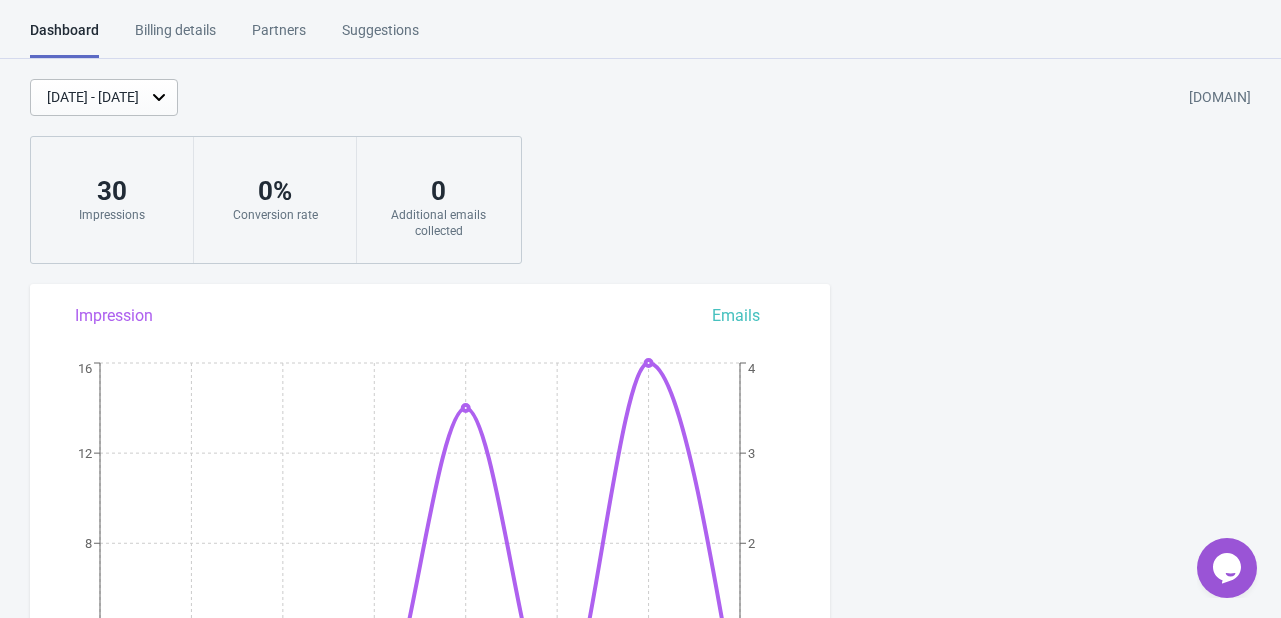 click on "Billing details" at bounding box center (175, 37) 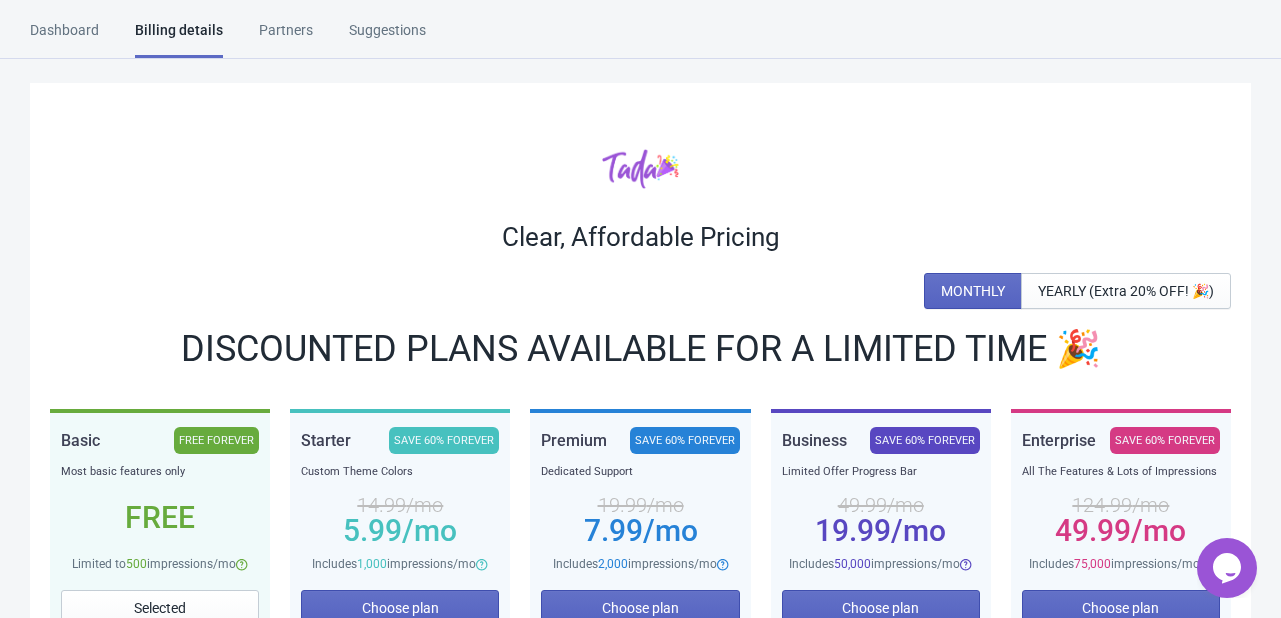 click on "Partners" at bounding box center [286, 37] 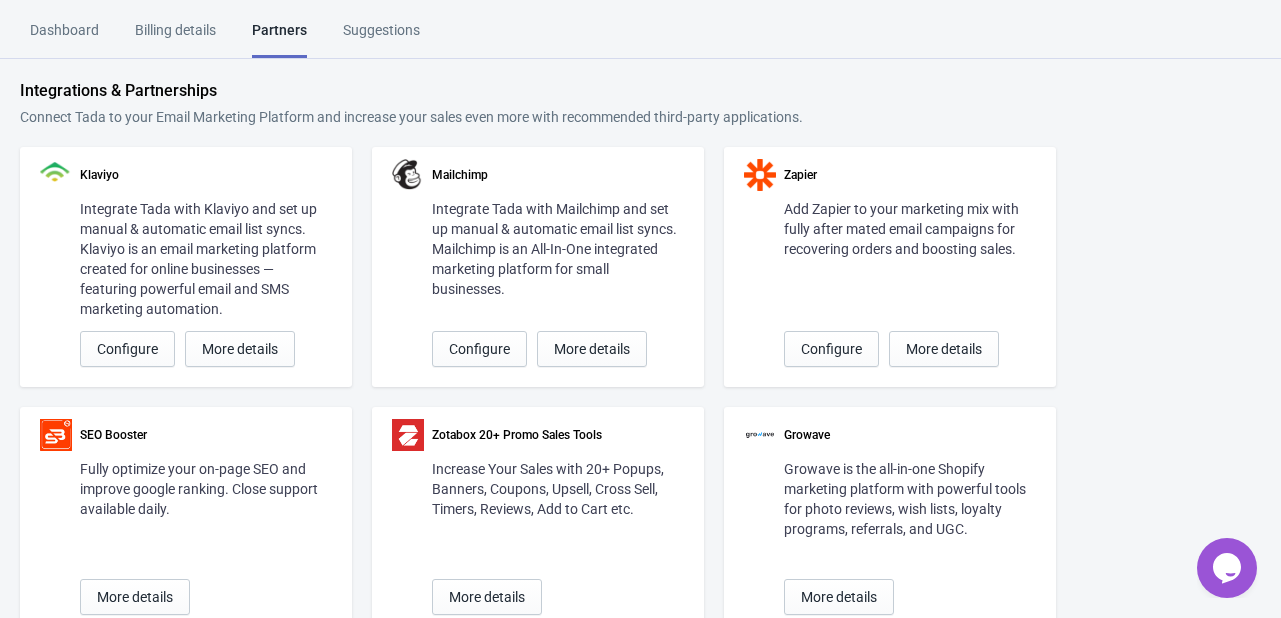 click on "Suggestions" at bounding box center (381, 37) 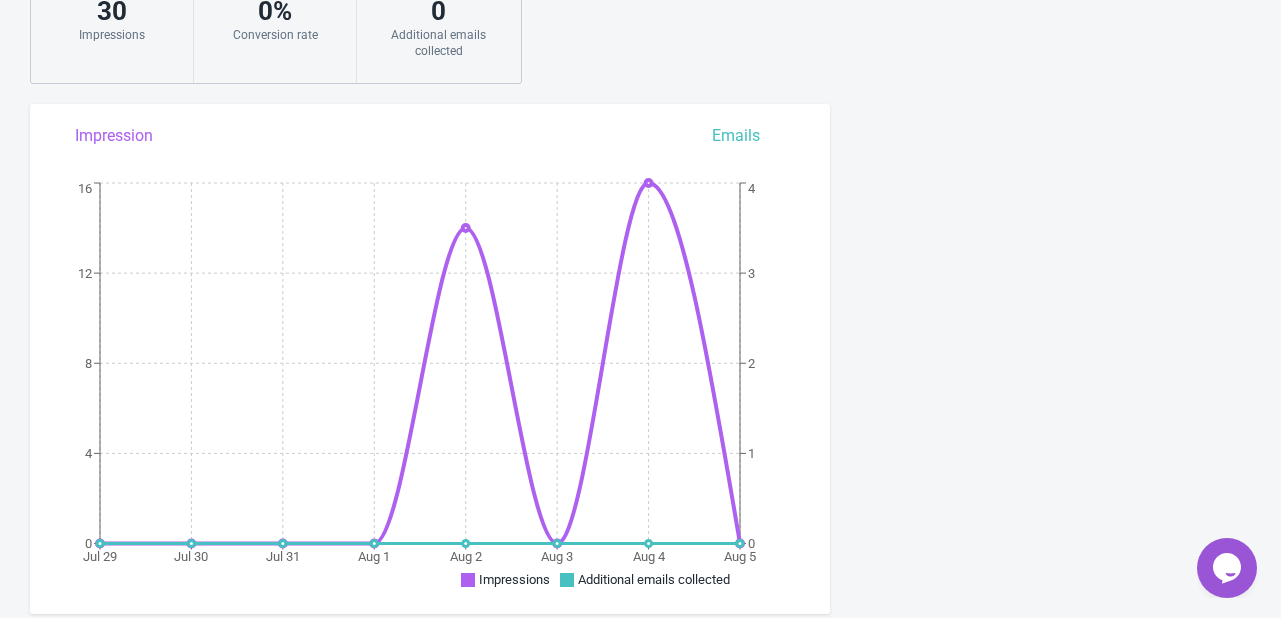 scroll, scrollTop: 0, scrollLeft: 0, axis: both 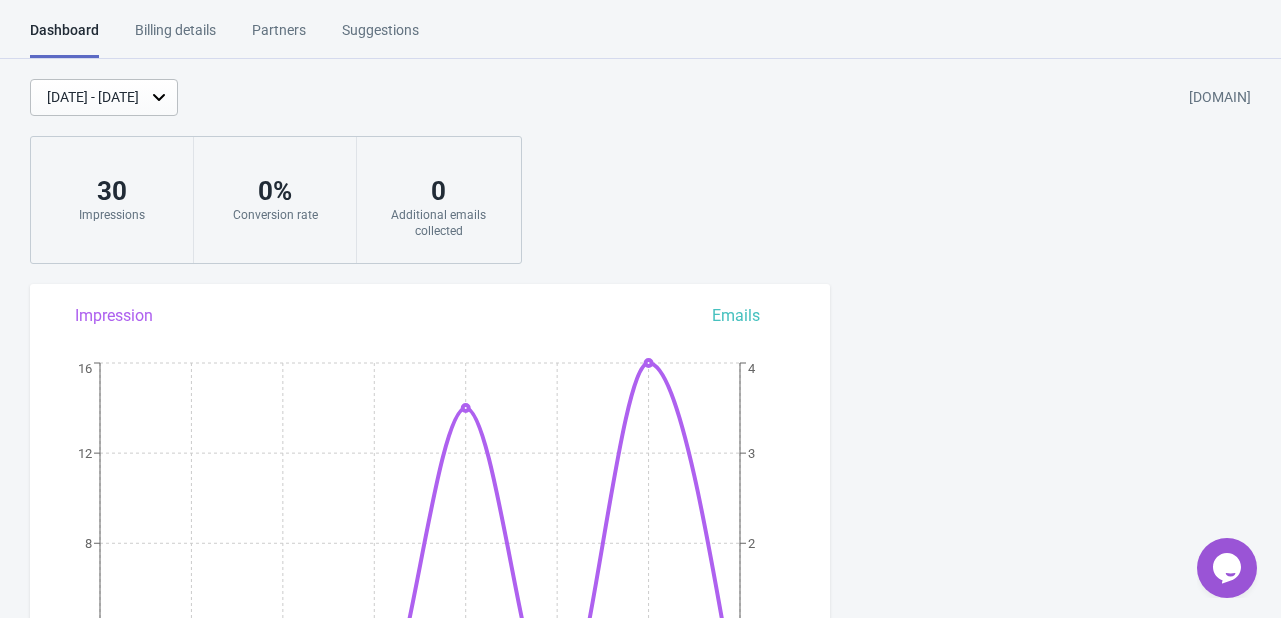 click on "30" at bounding box center [112, 191] 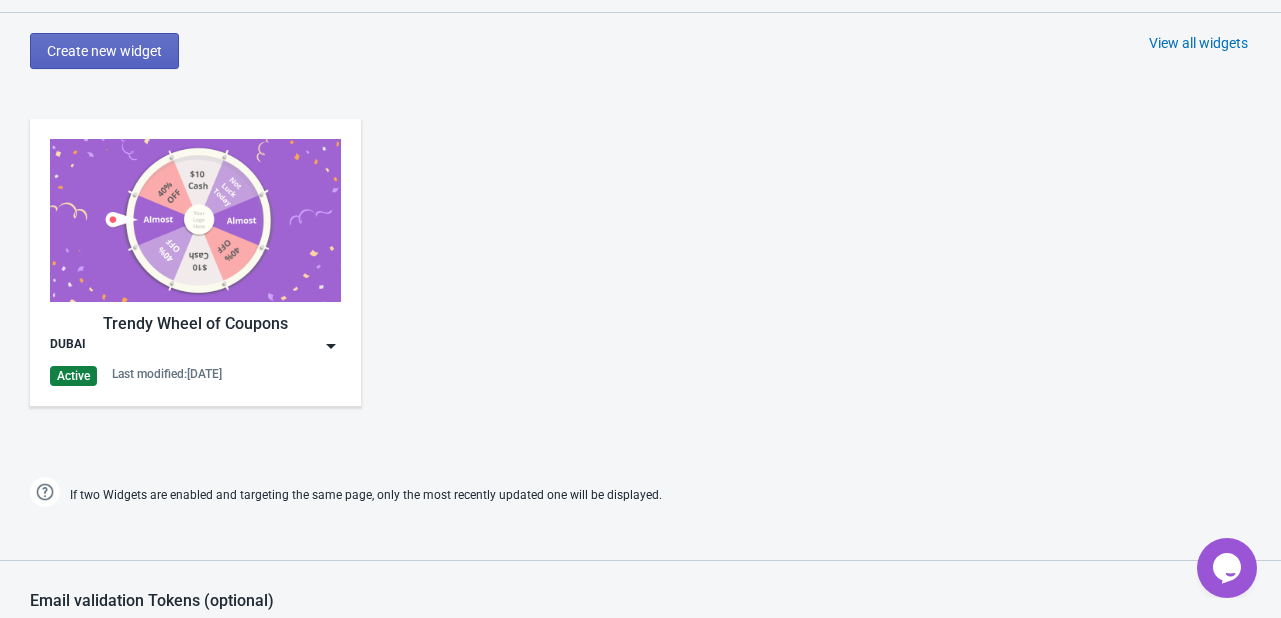 scroll, scrollTop: 907, scrollLeft: 0, axis: vertical 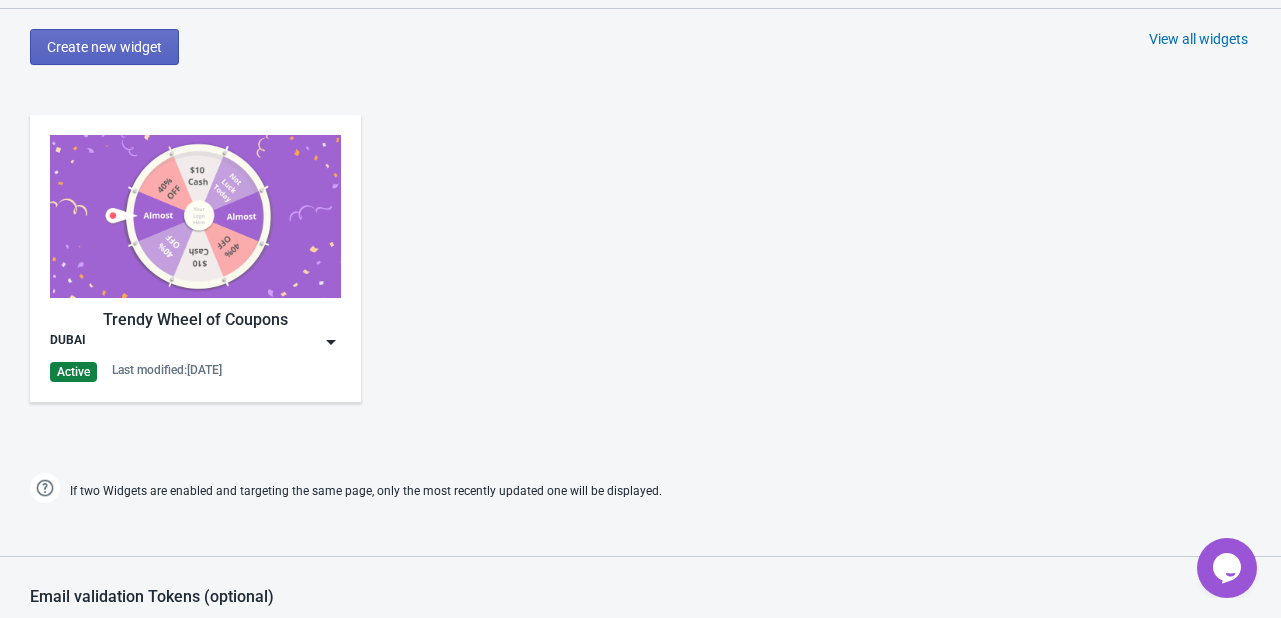 click at bounding box center [195, 216] 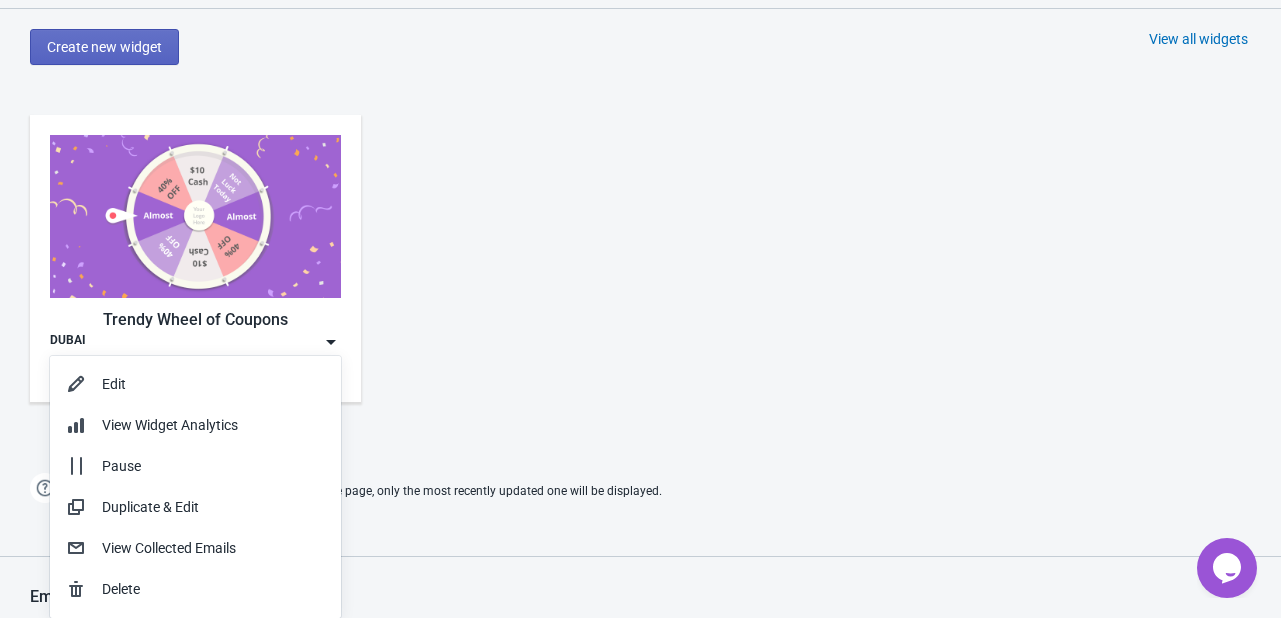 click on "Trendy Wheel of Coupons DUBAI Active Last modified:  [DATE]" at bounding box center (640, 275) 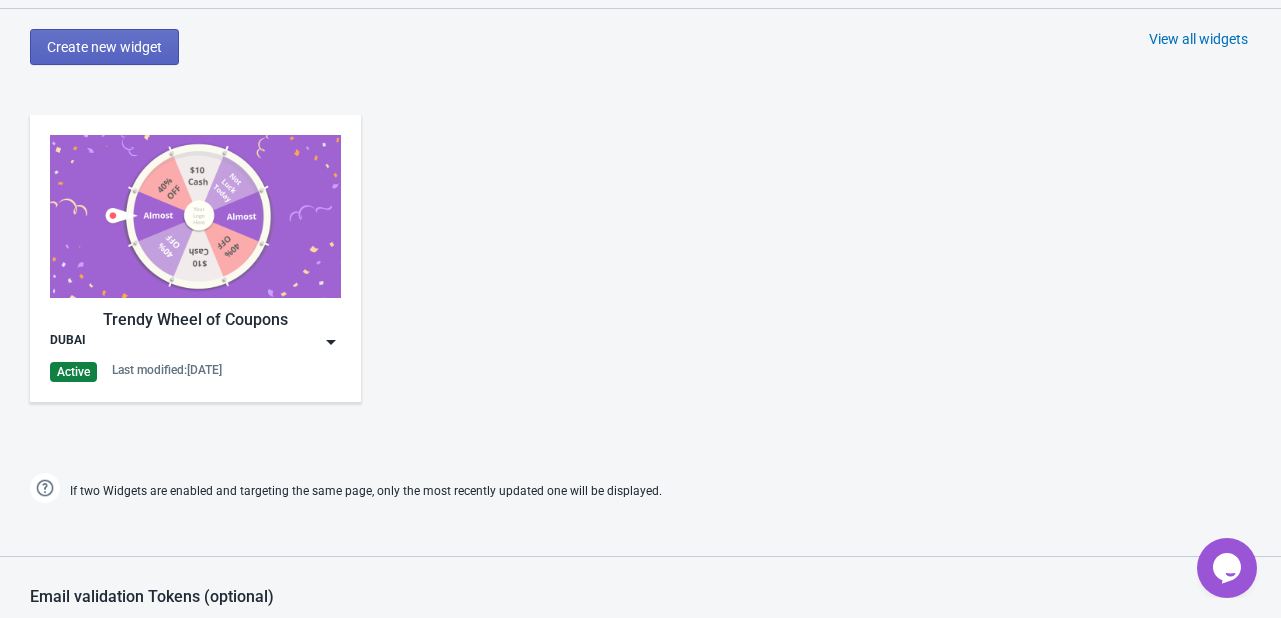 scroll, scrollTop: 1038, scrollLeft: 0, axis: vertical 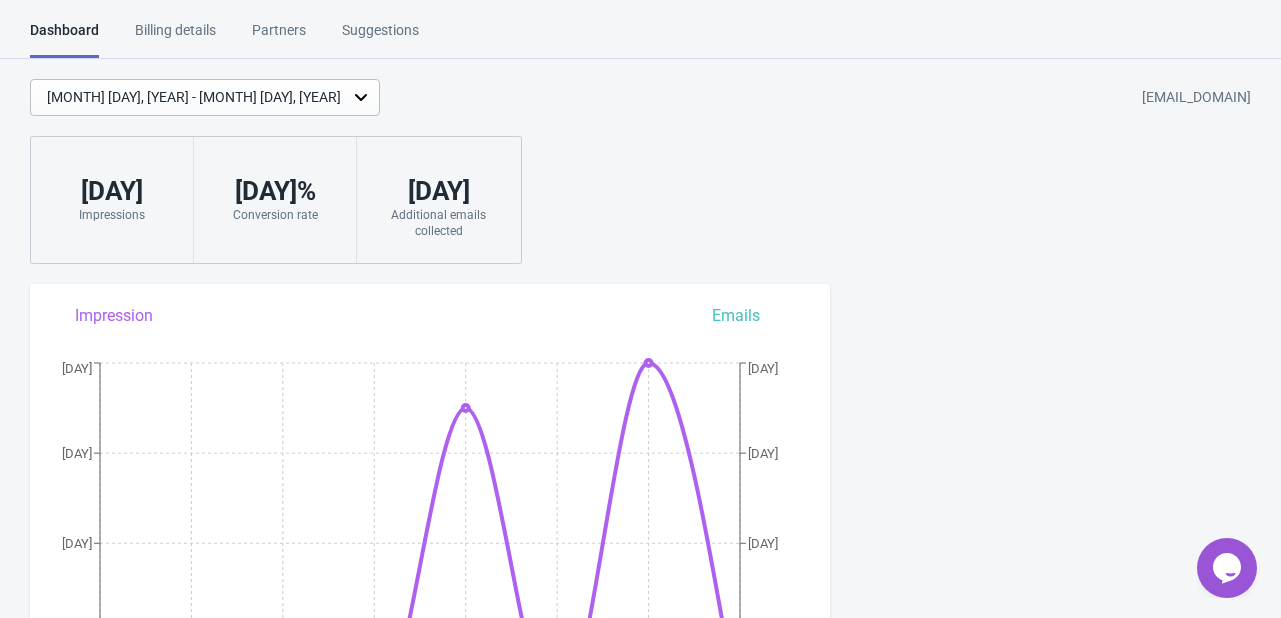 click on "Impressions" at bounding box center (112, 215) 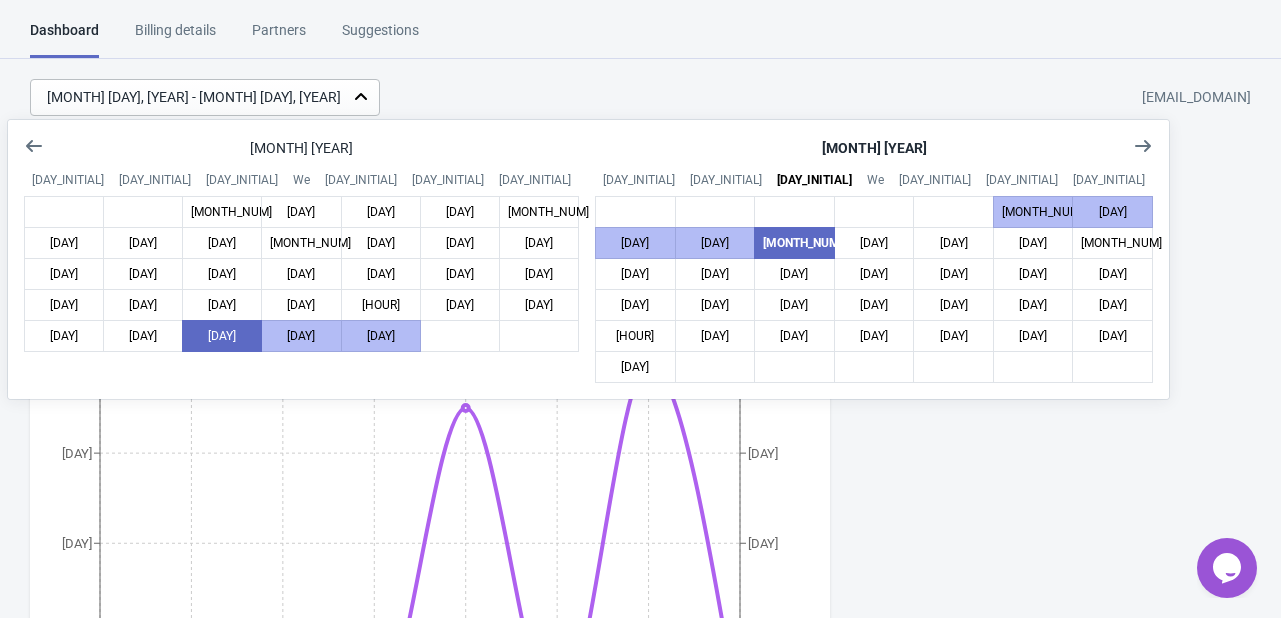click 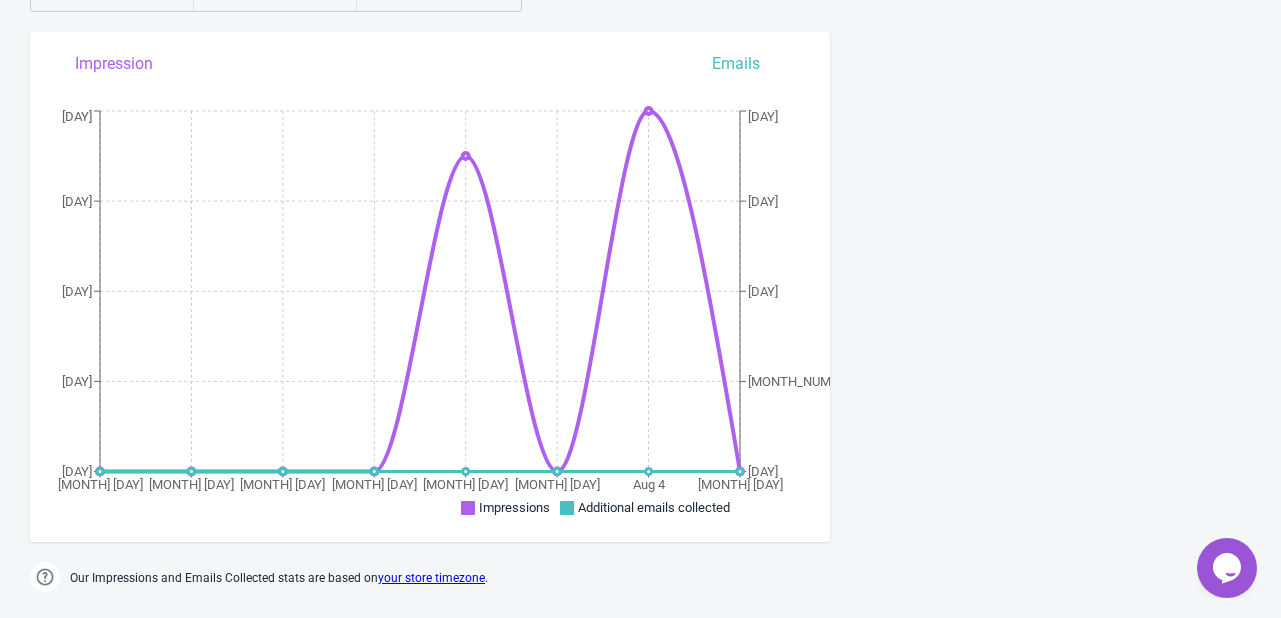 scroll, scrollTop: 194, scrollLeft: 0, axis: vertical 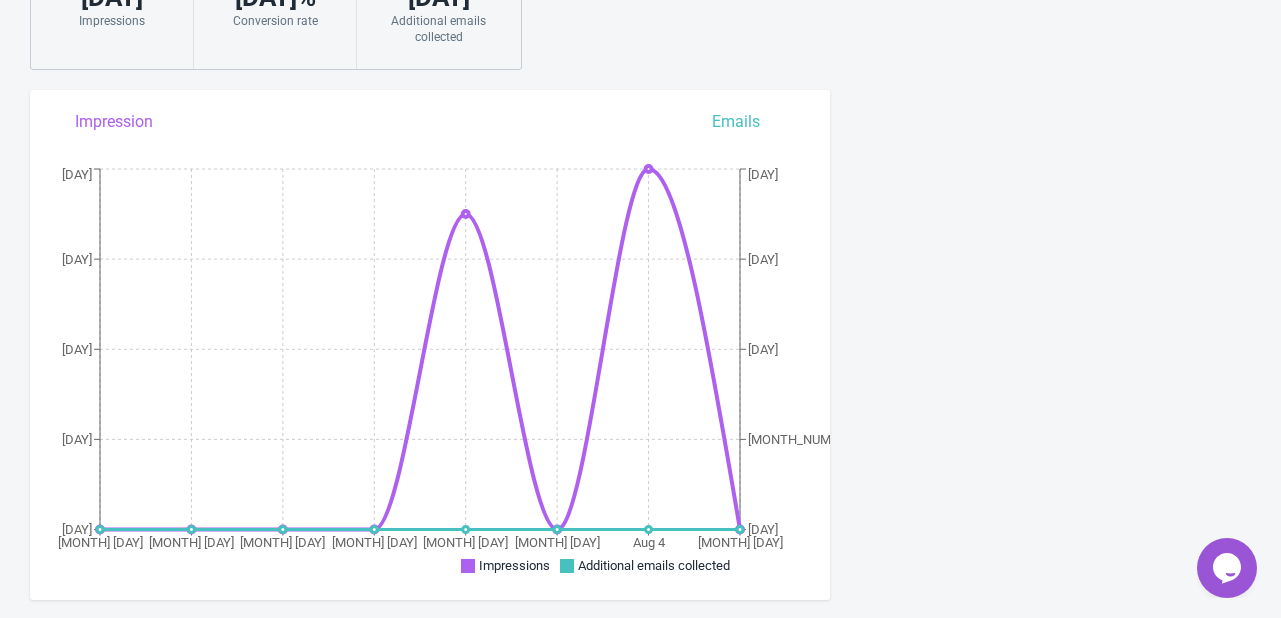 click on "Impression Emails Jul 29 Jul 30 Jul 31 Aug 1 Aug 2 Aug 3 Aug 4 Aug 5 0 4 8 12 16 0 1 2 3 4 Impressions Additional emails collected" at bounding box center [430, 345] 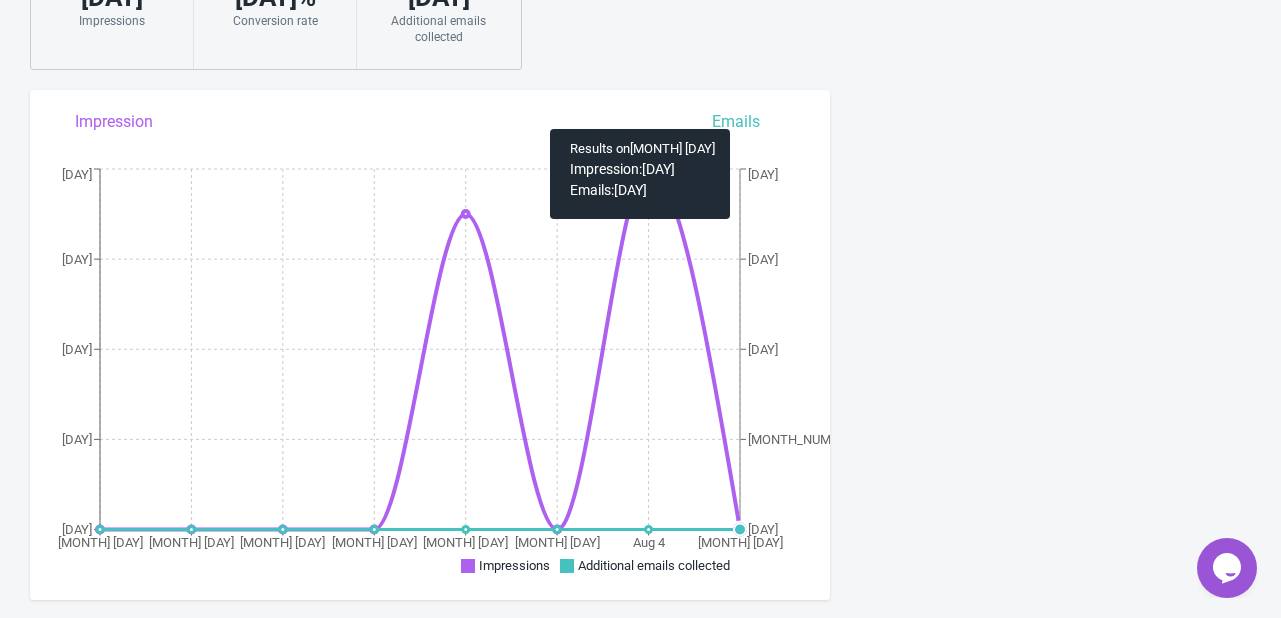 click on "Jul 29 Jul 30 Jul 31 Aug 1 Aug 2 Aug 3 Aug 4 Aug 5 0 4 8 12 16 0 1 2 3 4 Impressions Additional emails collected Results on  Aug 5 Impression:  0 Emails:  0" at bounding box center [430, 320] 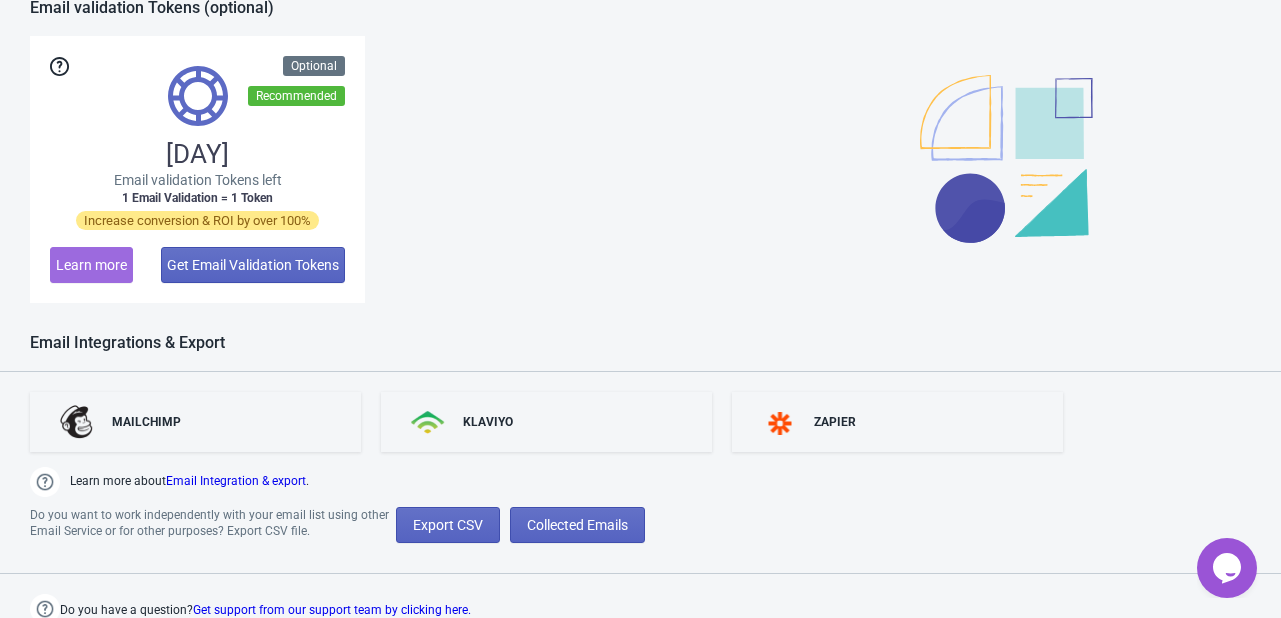 scroll, scrollTop: 1500, scrollLeft: 0, axis: vertical 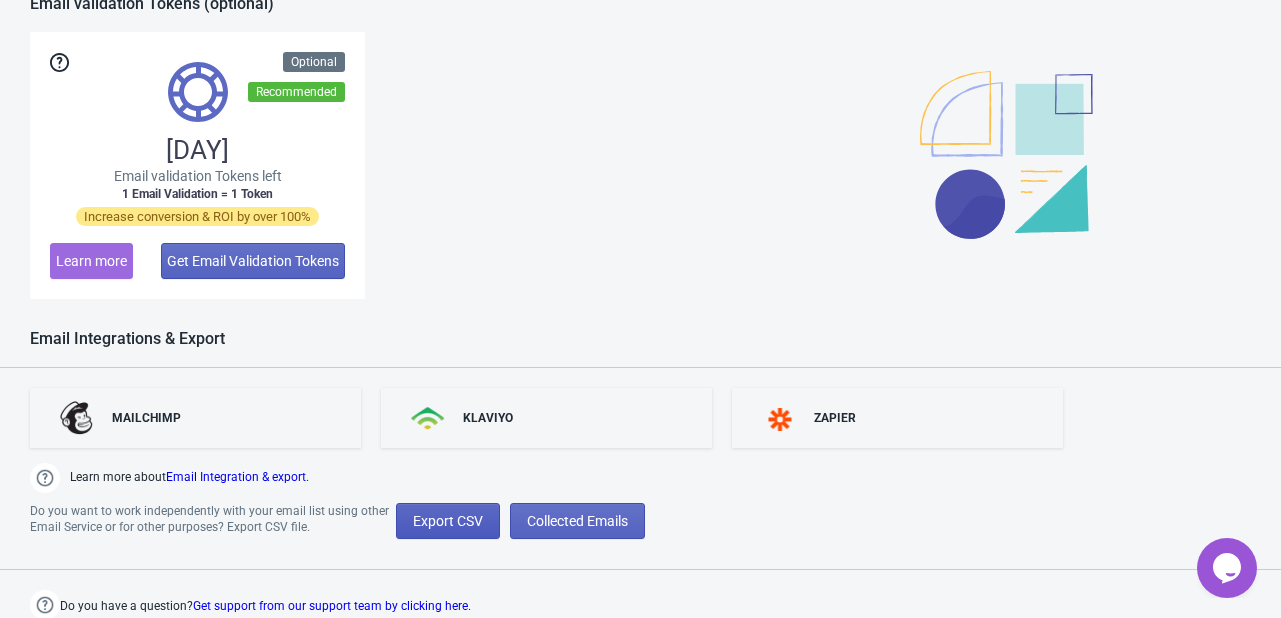 click on "Export CSV" at bounding box center [448, 521] 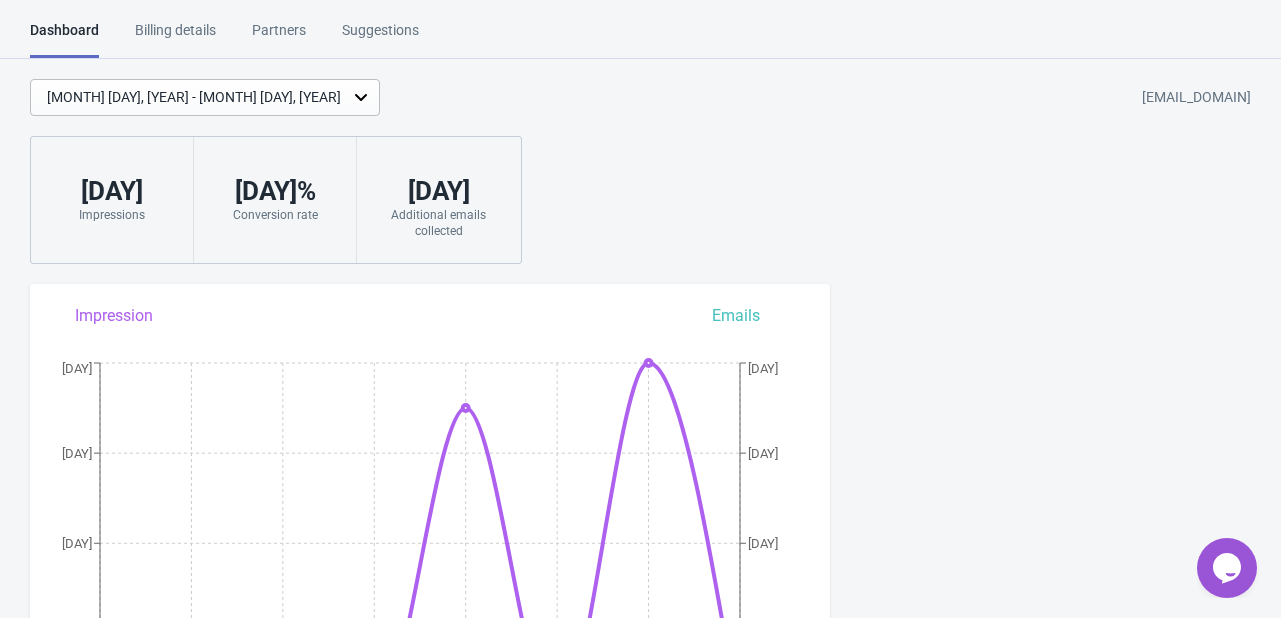 scroll, scrollTop: 1500, scrollLeft: 0, axis: vertical 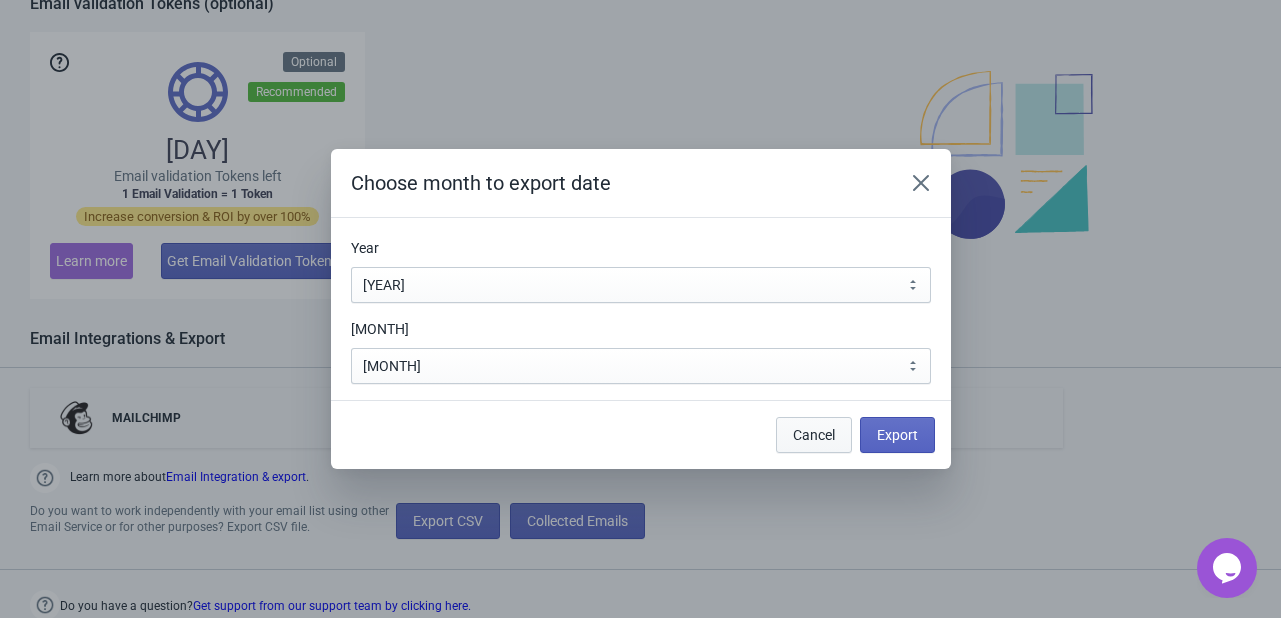 click on "Cancel" at bounding box center [814, 435] 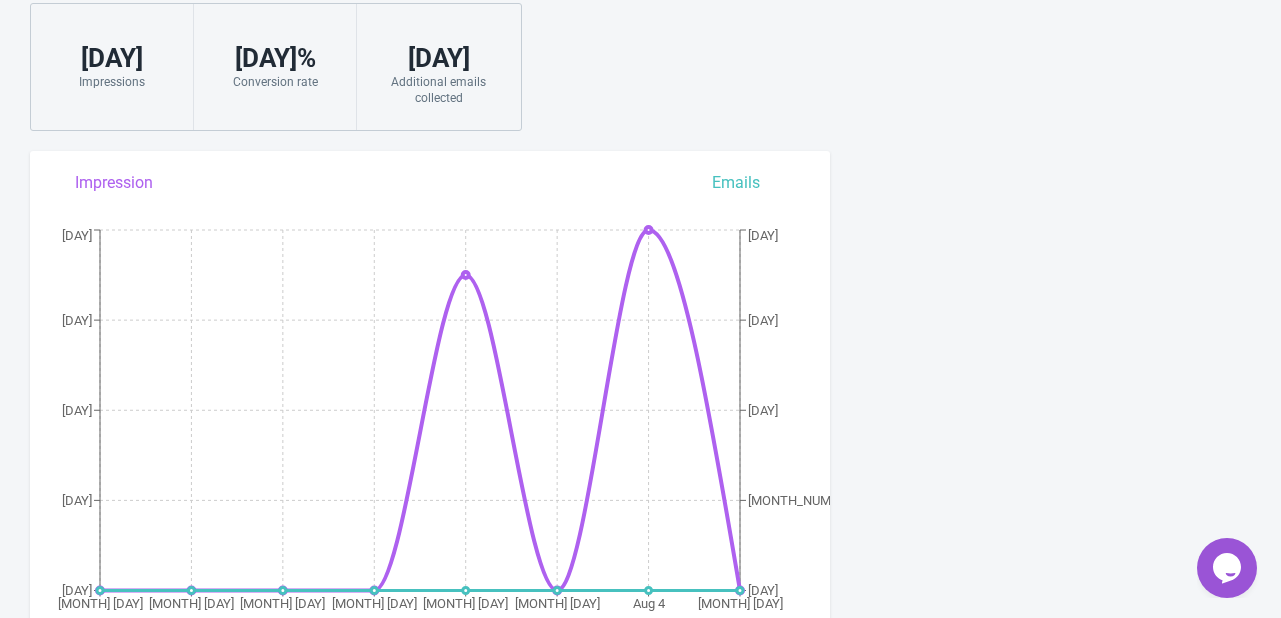 scroll, scrollTop: 0, scrollLeft: 0, axis: both 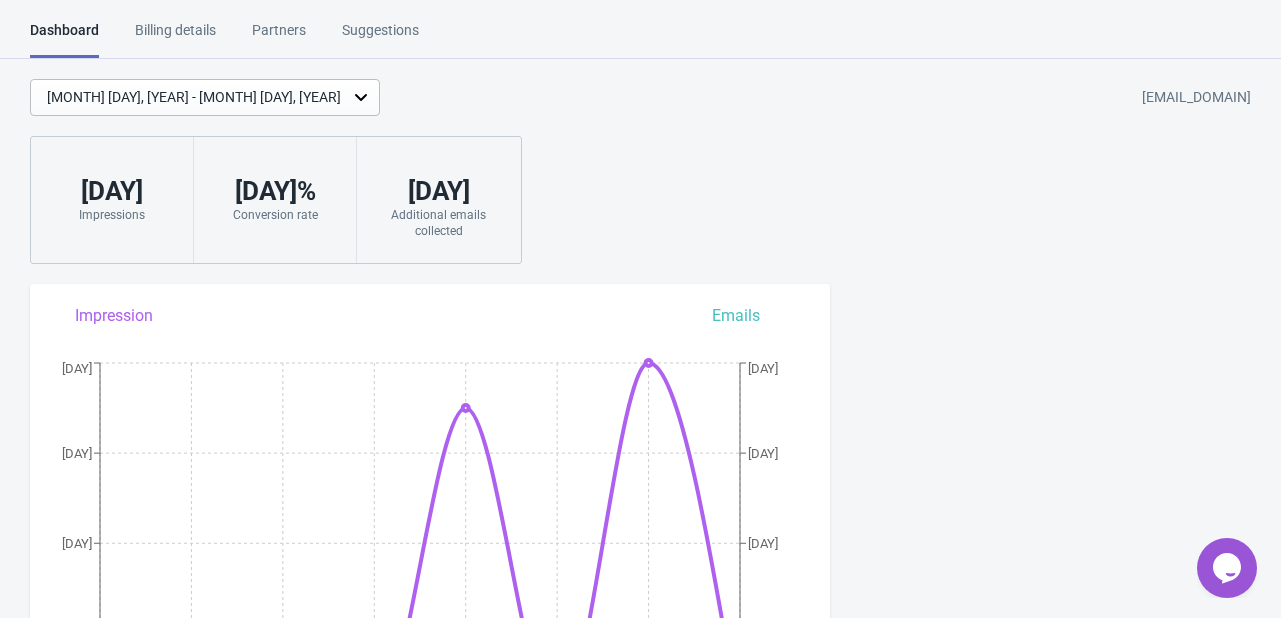click on "Suggestions" at bounding box center (380, 37) 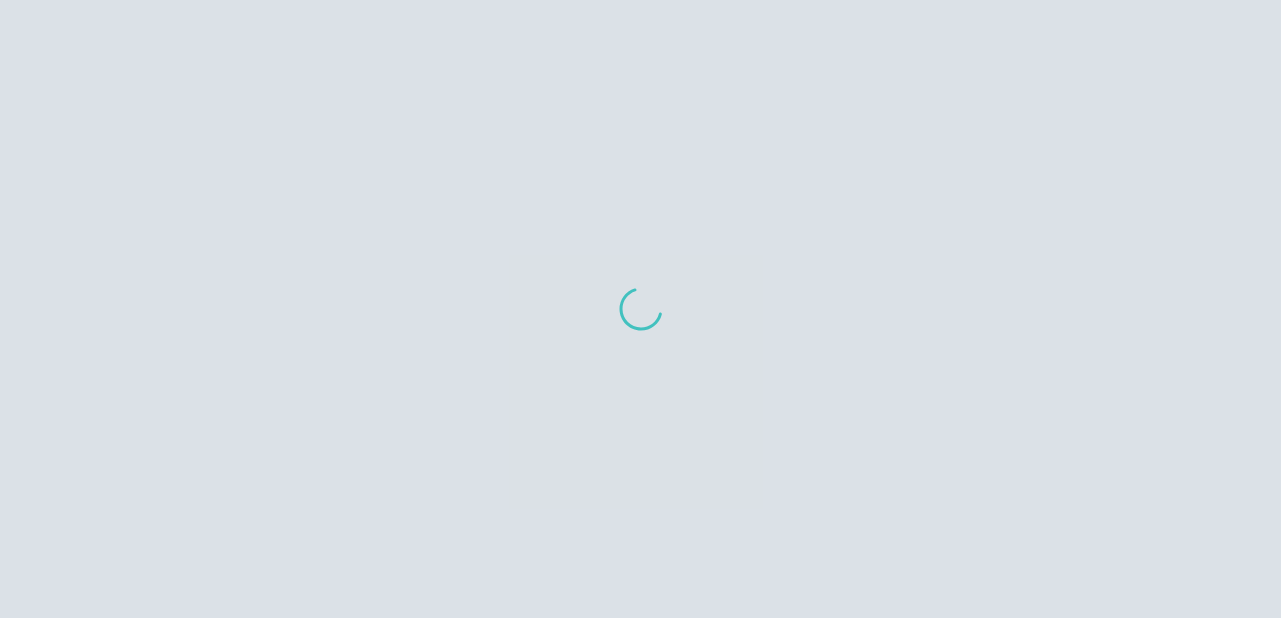 scroll, scrollTop: 0, scrollLeft: 0, axis: both 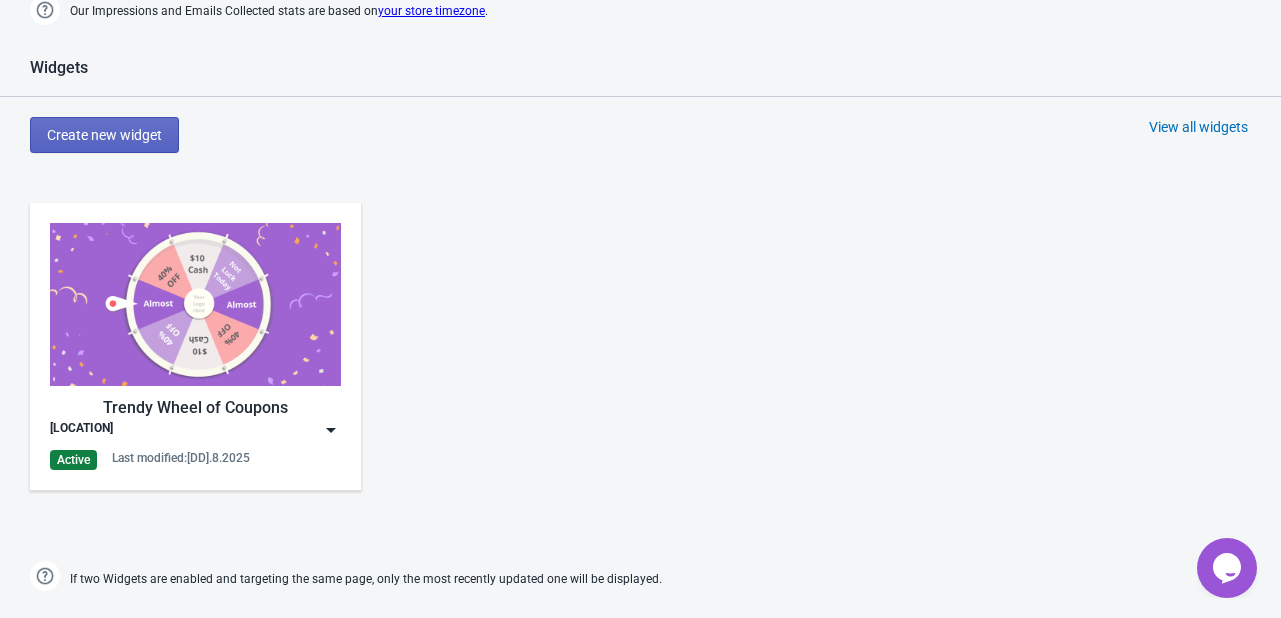 click on "Trendy Wheel of Coupons DUBAI Active Last modified:  2.8.2025" at bounding box center [195, 346] 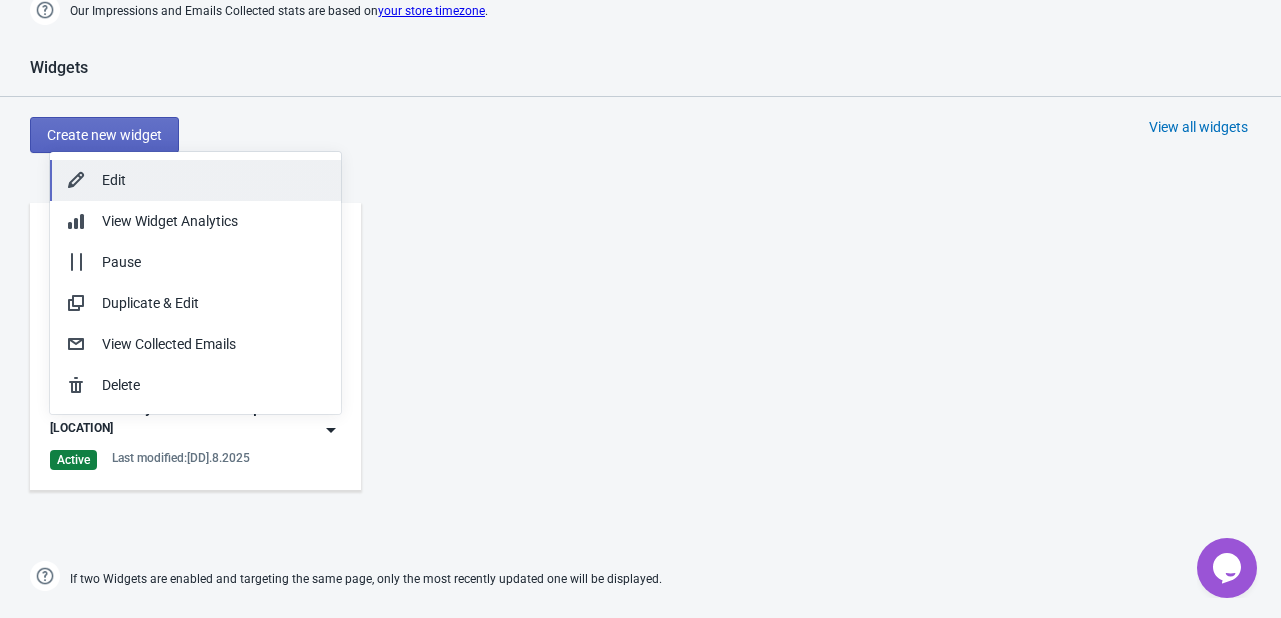click on "Edit" at bounding box center [213, 180] 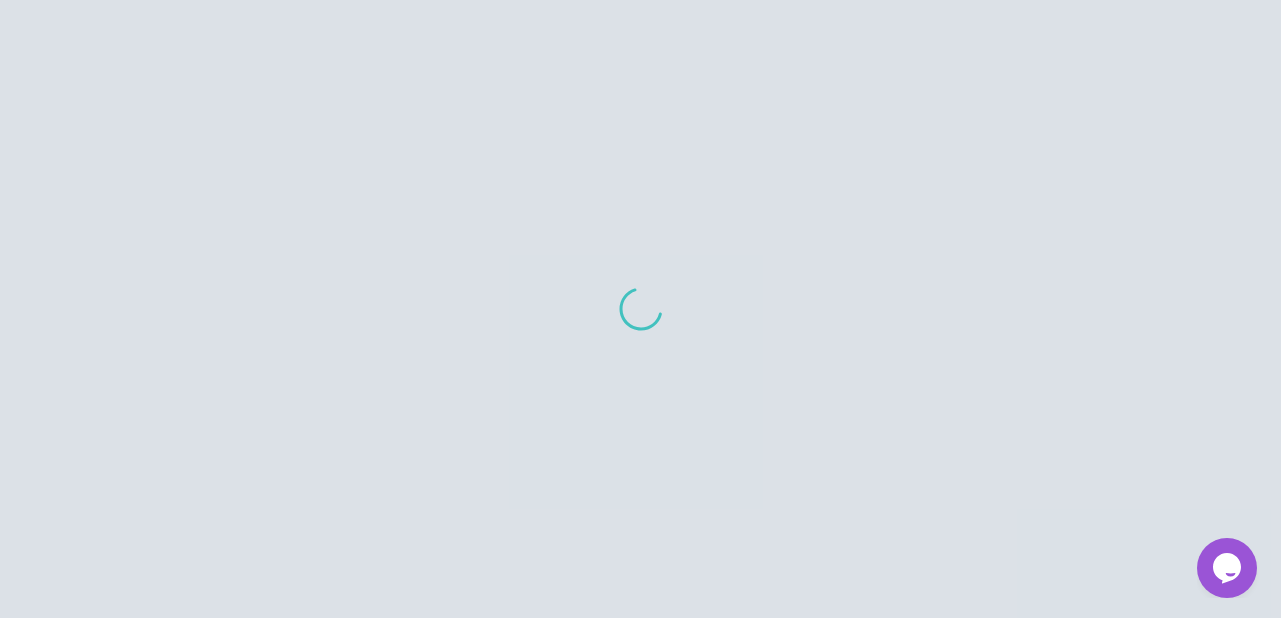 scroll, scrollTop: 0, scrollLeft: 0, axis: both 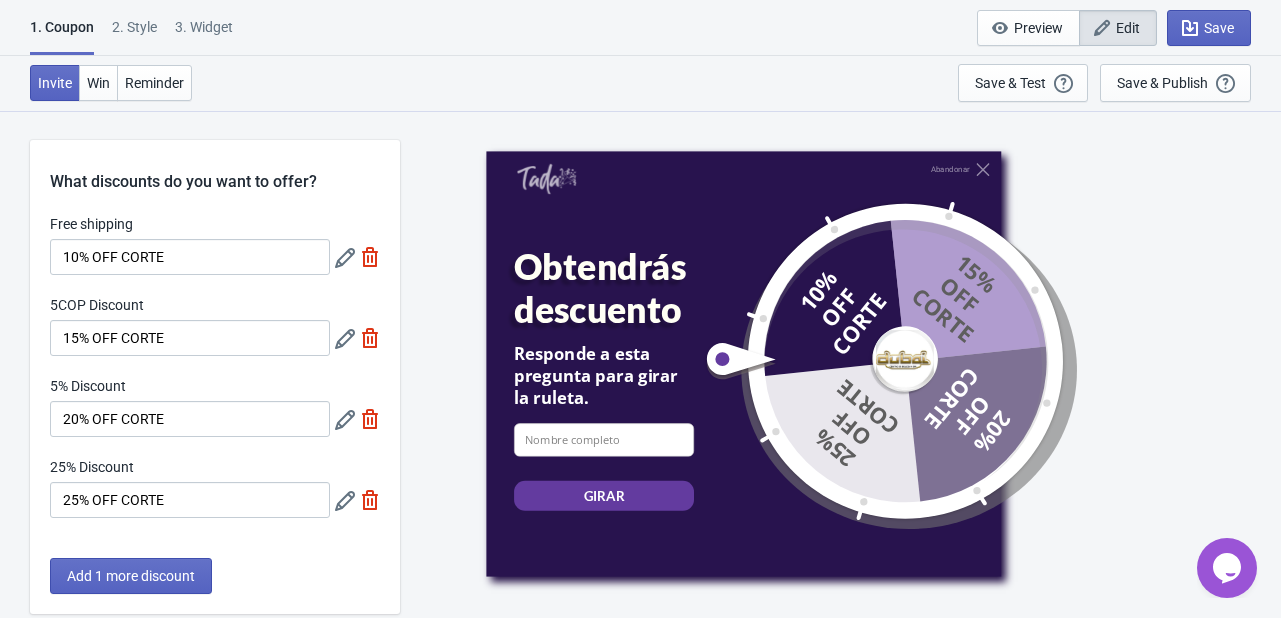 click on "2 . Style" at bounding box center [134, 34] 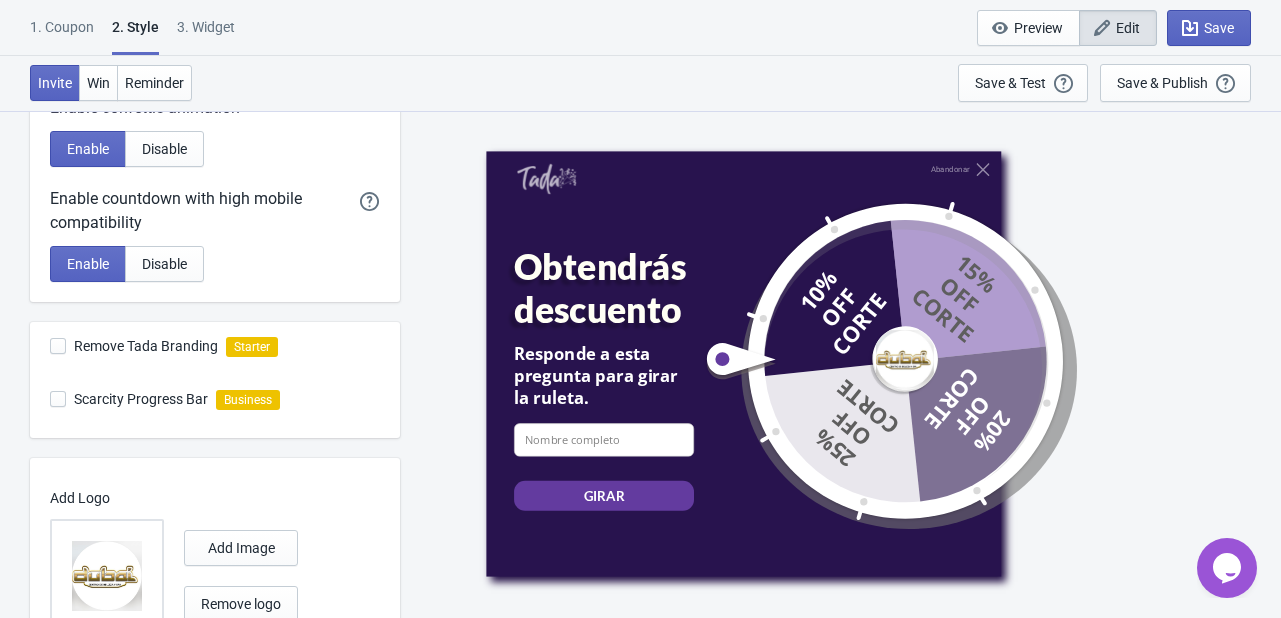 scroll, scrollTop: 512, scrollLeft: 0, axis: vertical 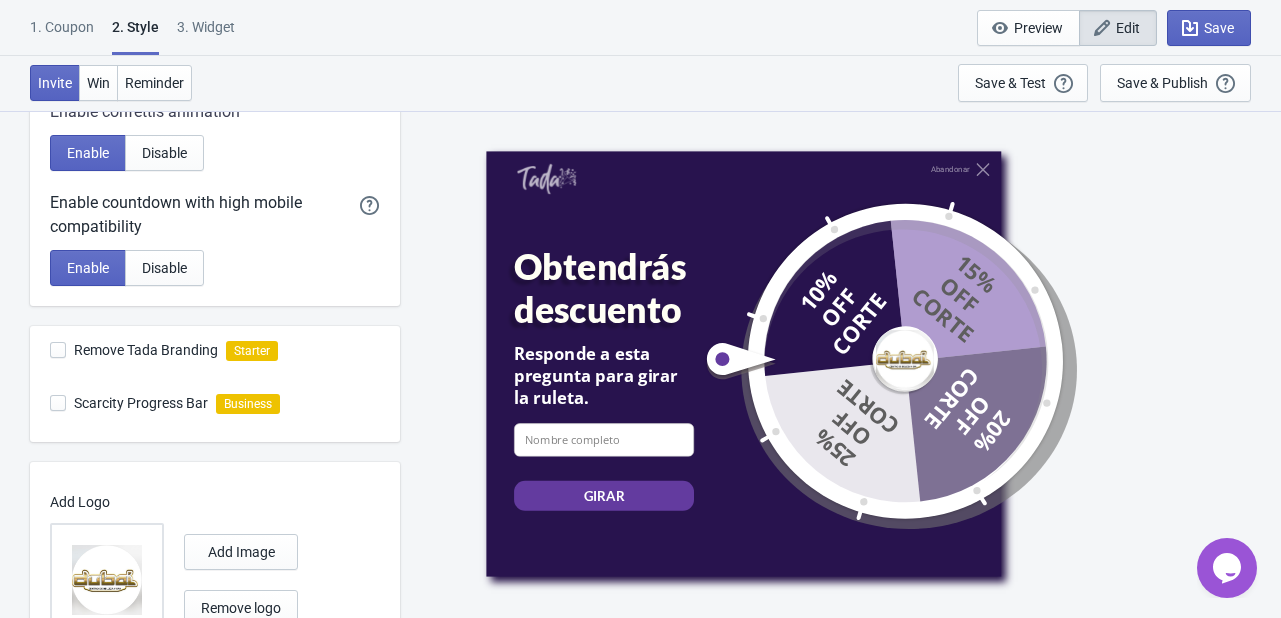 click on "1. Coupon 2 . Style 3. Widget 1. Coupon 2 . Style 3. Widget Save and Exit Preview Edit Save" at bounding box center [640, 28] 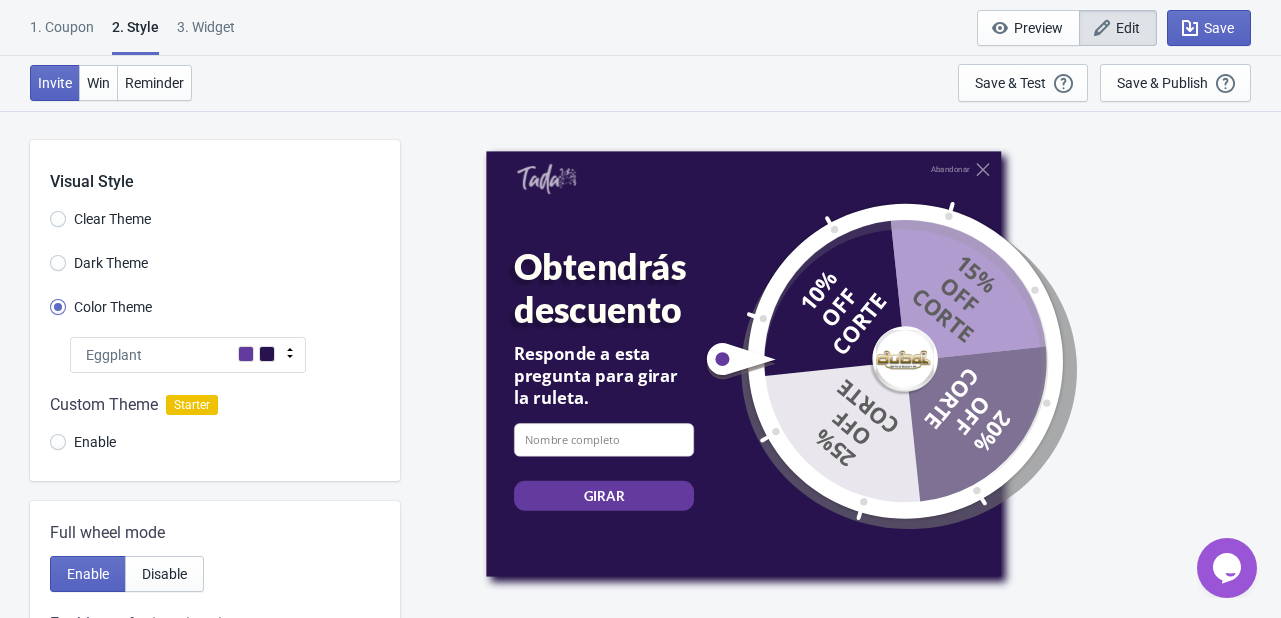 select on "once" 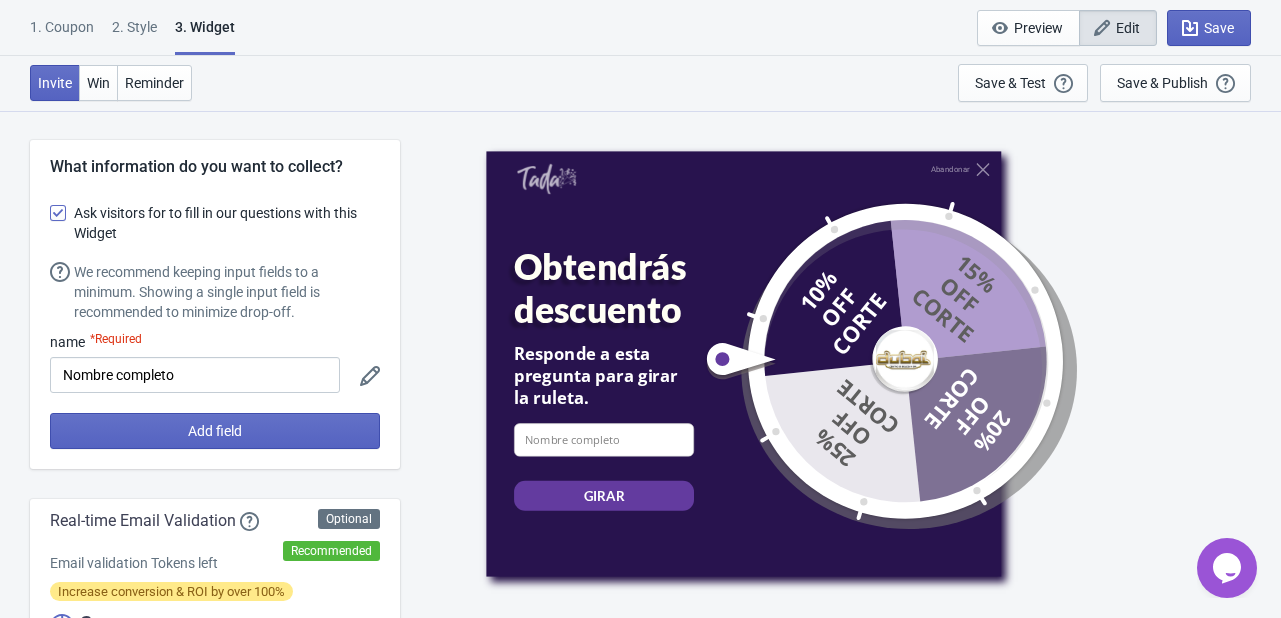 click on "3. Widget" at bounding box center [205, 36] 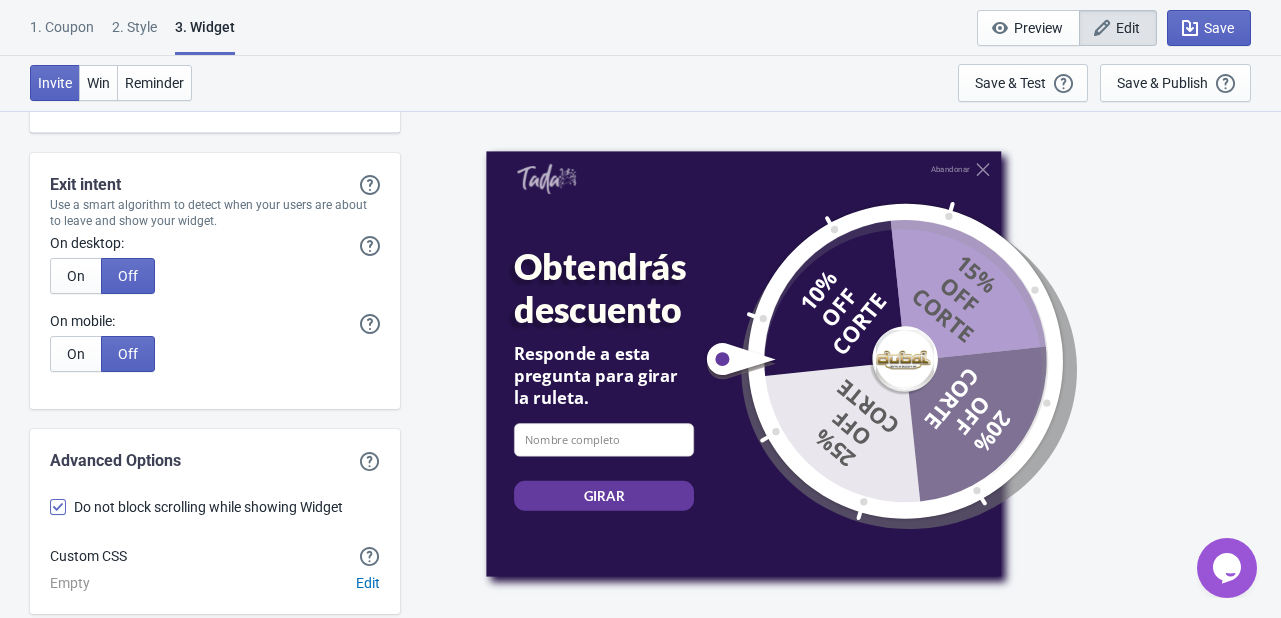 scroll, scrollTop: 4844, scrollLeft: 0, axis: vertical 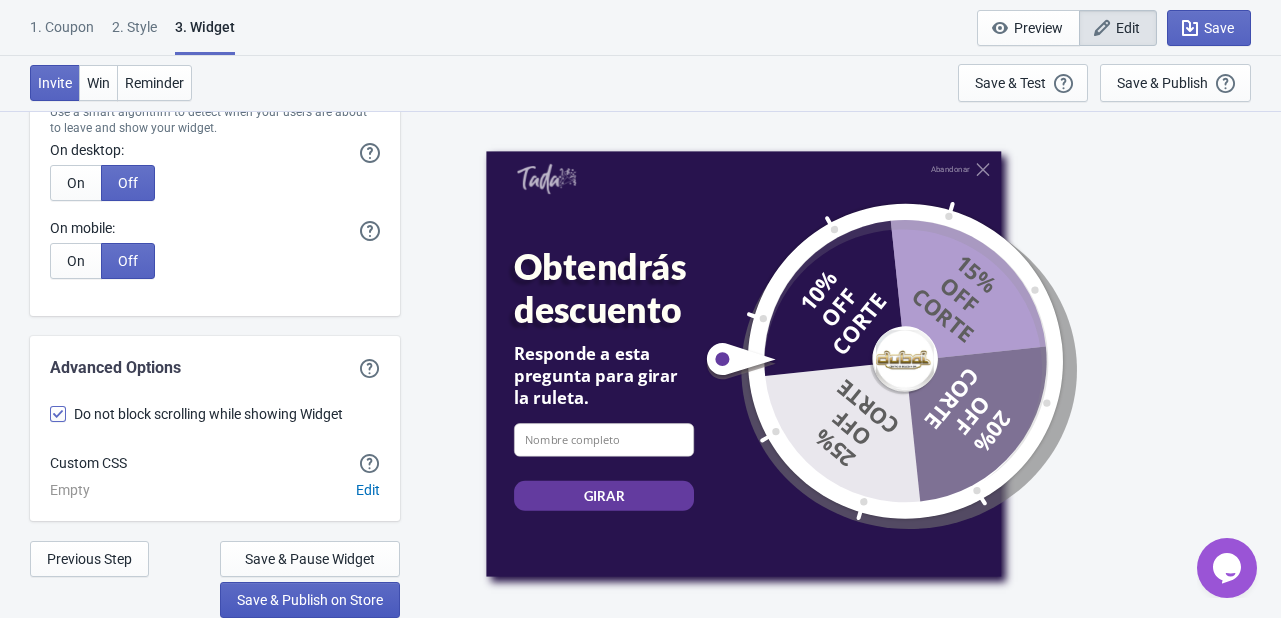click on "Save & Publish on Store" at bounding box center (310, 600) 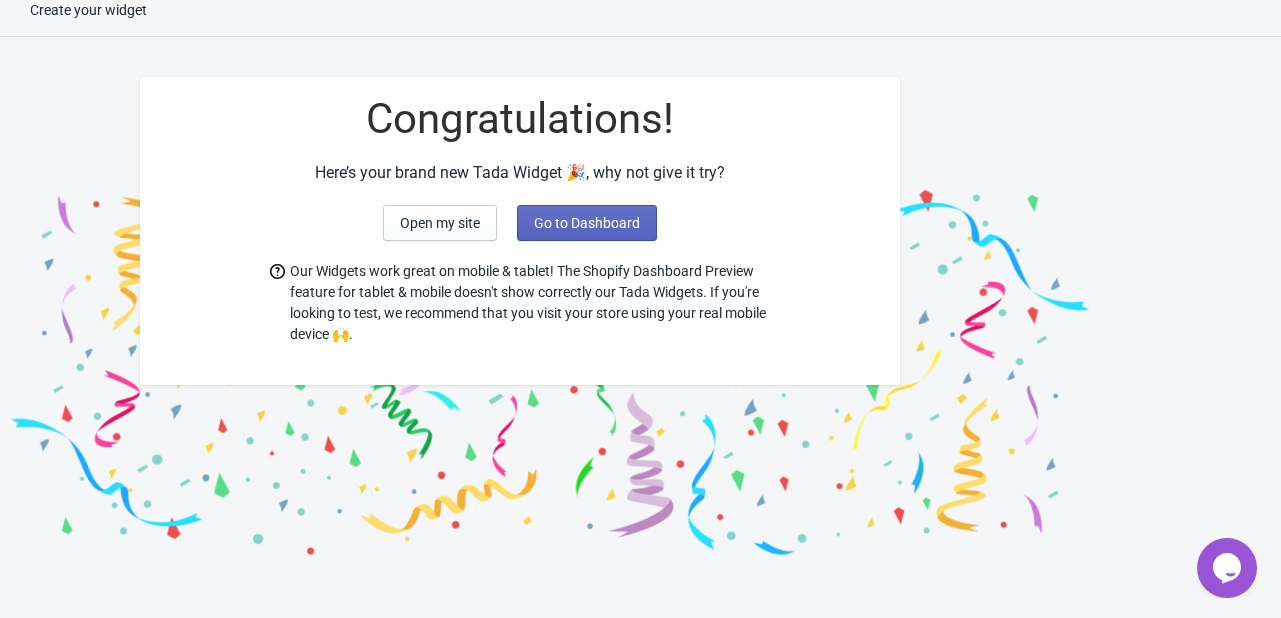 scroll, scrollTop: 20, scrollLeft: 0, axis: vertical 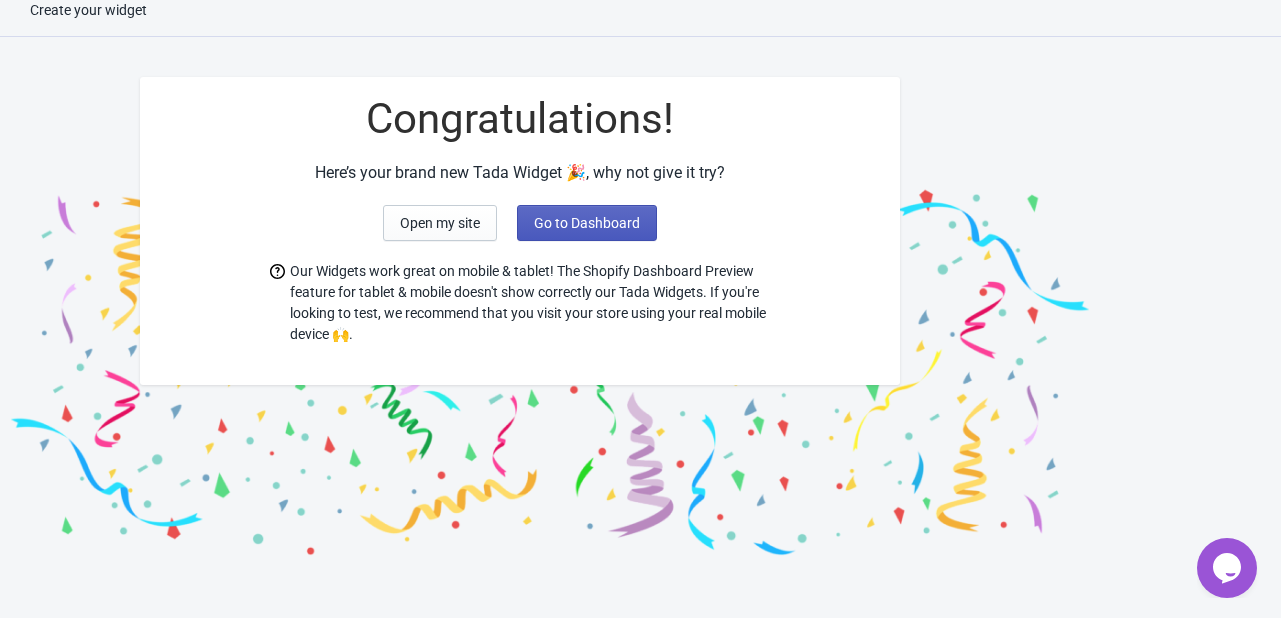 click on "Go to Dashboard" at bounding box center [587, 223] 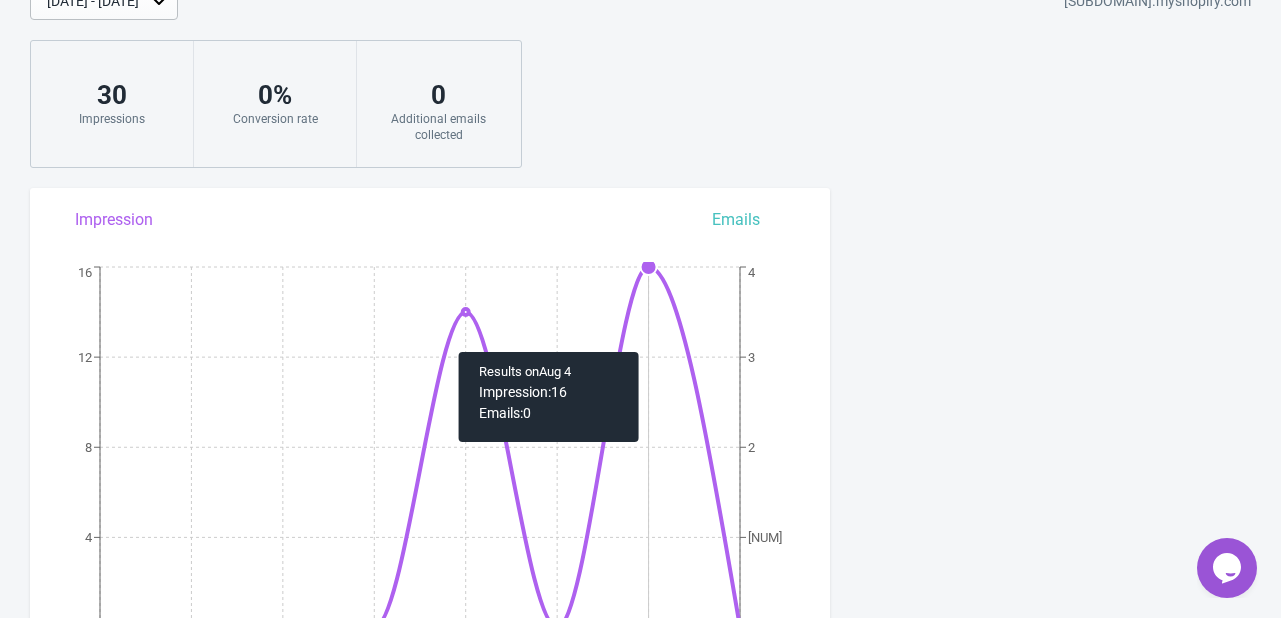 scroll, scrollTop: 0, scrollLeft: 0, axis: both 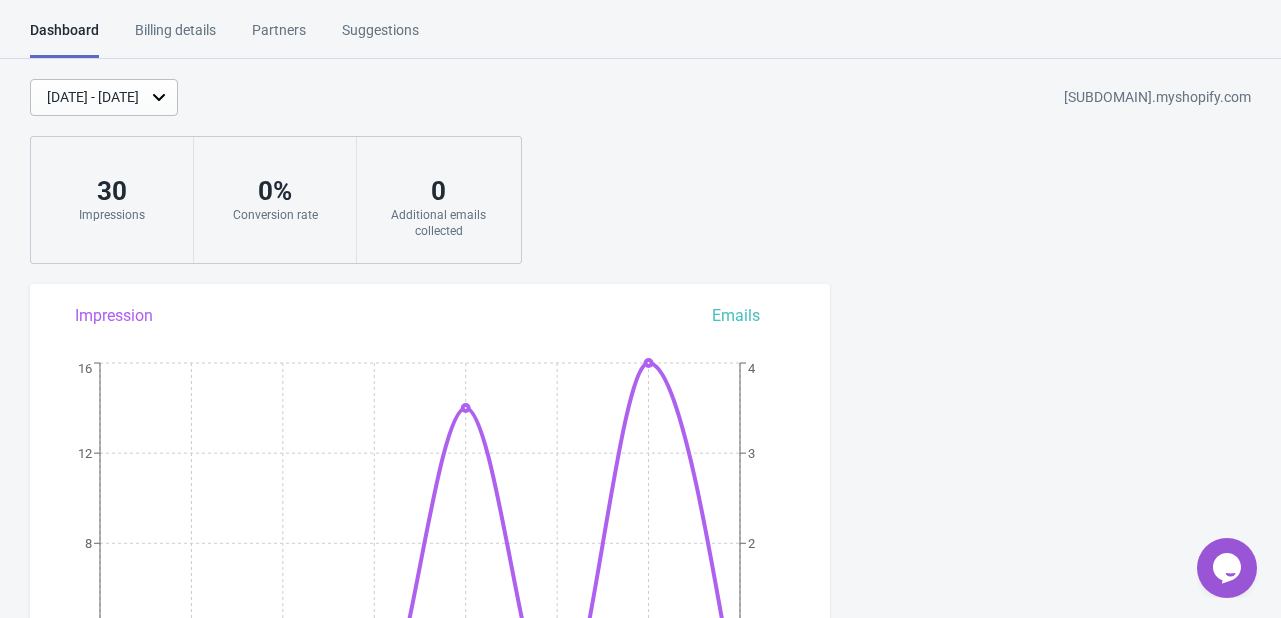 click on "Billing details" at bounding box center [175, 37] 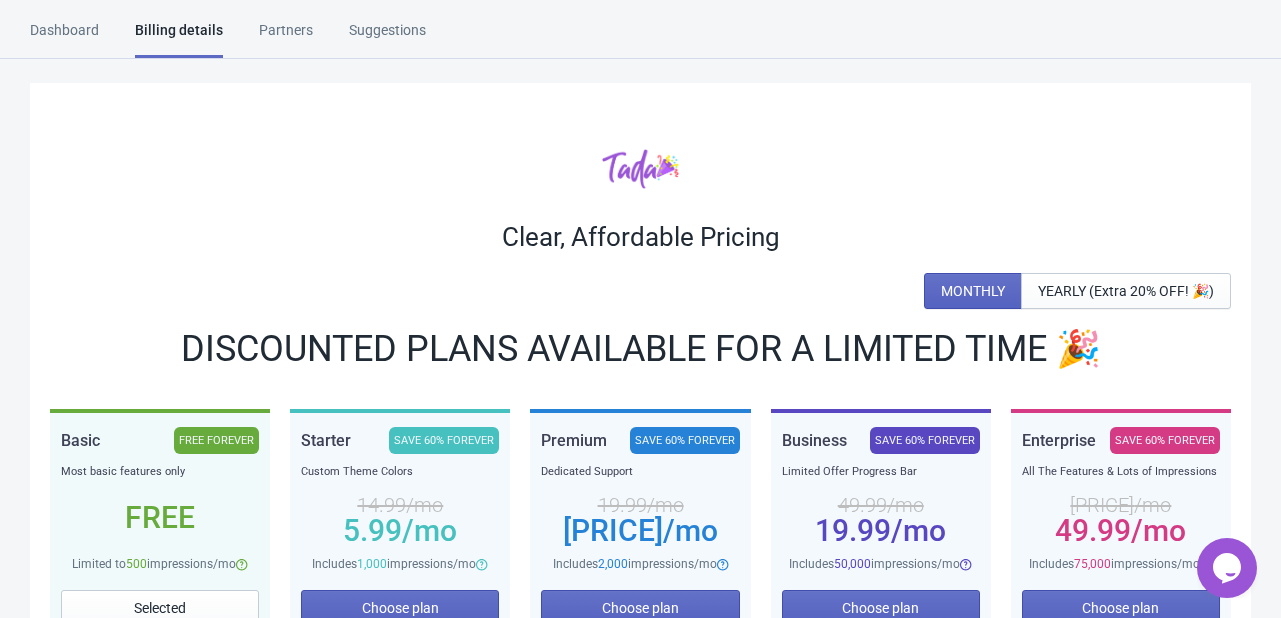 click on "Partners" at bounding box center (286, 37) 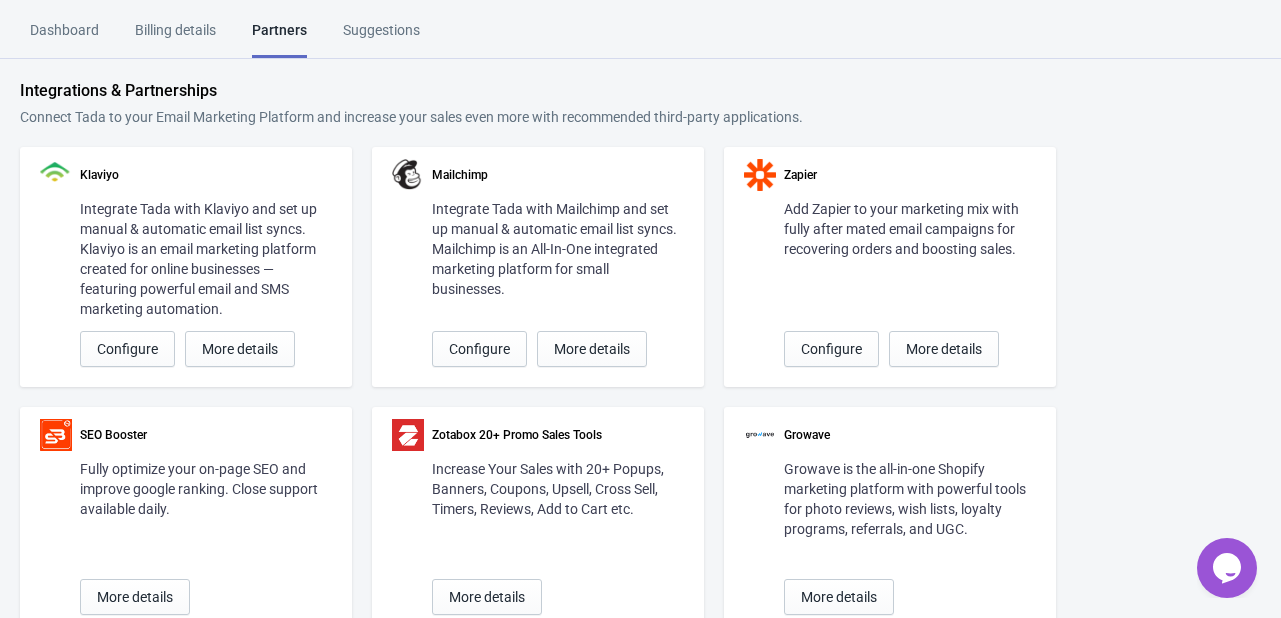 click on "Dashboard" at bounding box center [64, 37] 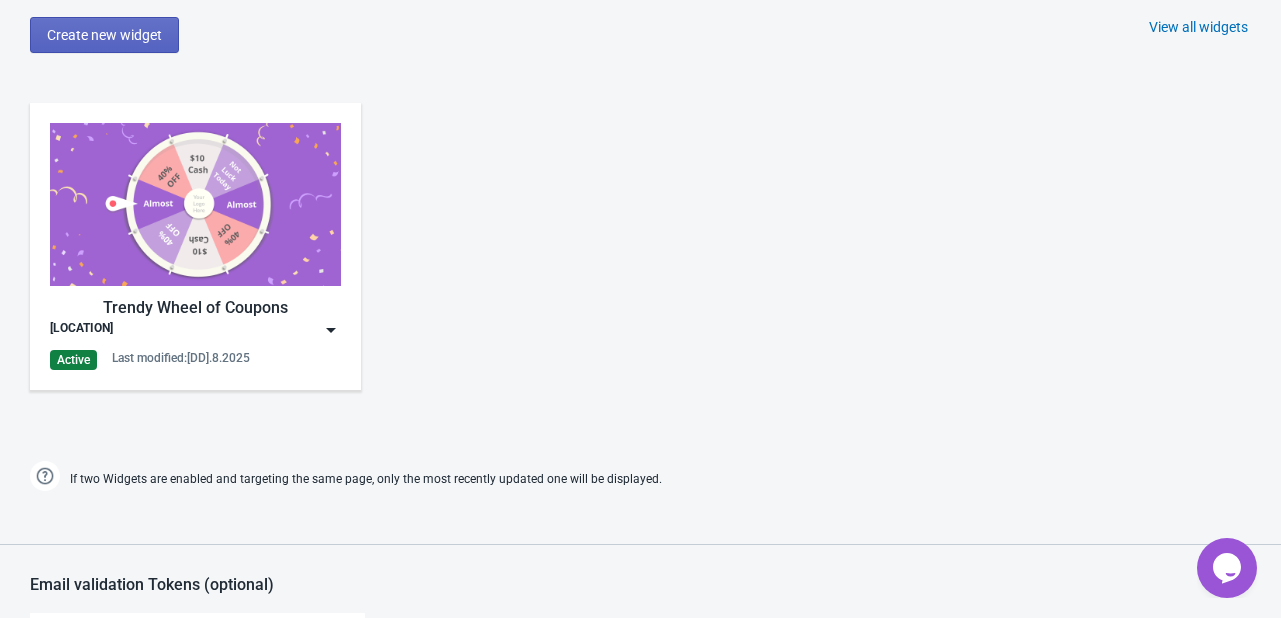 scroll, scrollTop: 917, scrollLeft: 0, axis: vertical 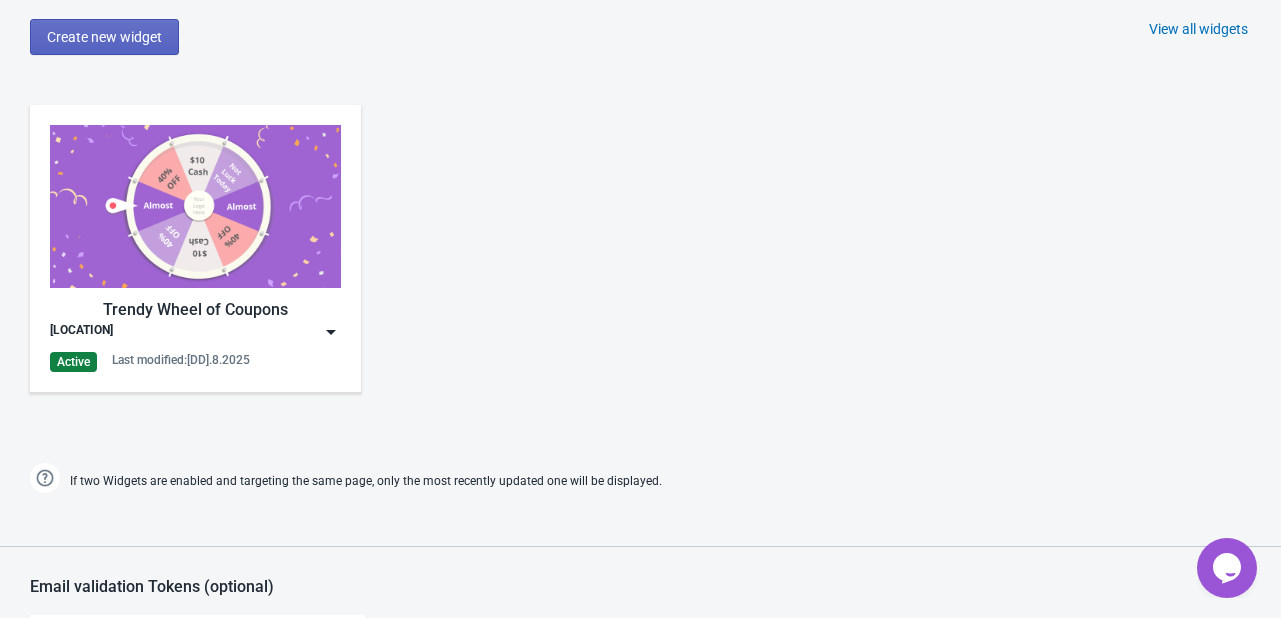 click at bounding box center [331, 332] 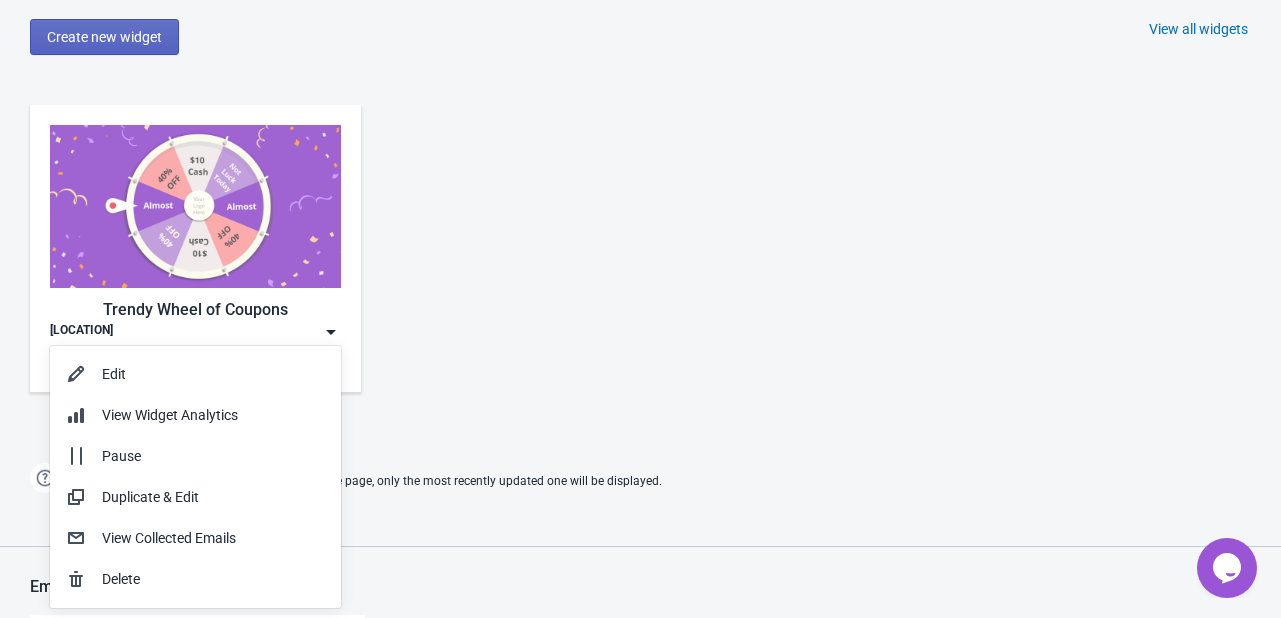 click on "Trendy Wheel of Coupons DUBAI Active Last modified:  5.8.2025" at bounding box center [640, 265] 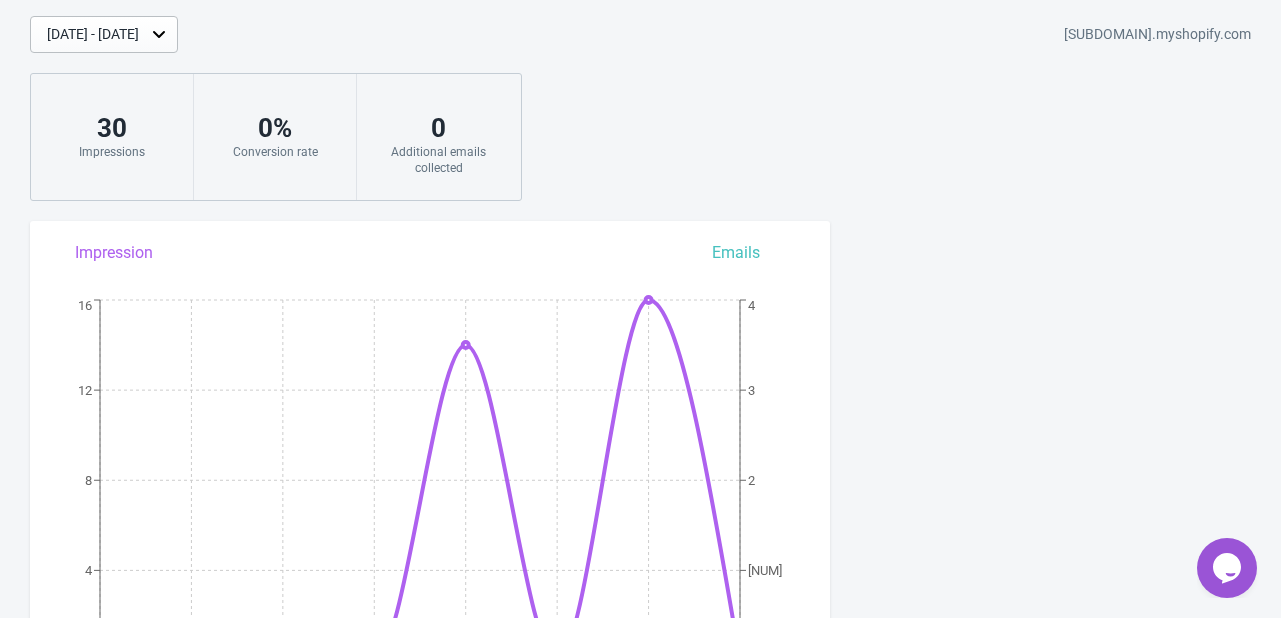 scroll, scrollTop: 0, scrollLeft: 0, axis: both 